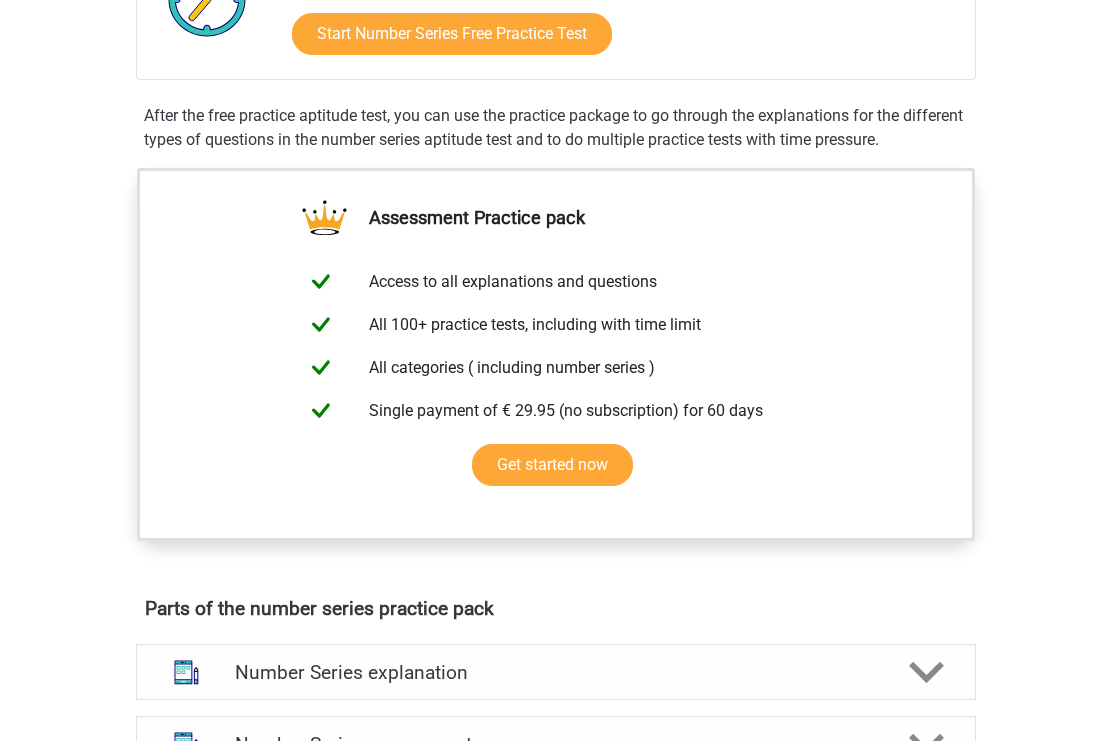 scroll, scrollTop: 463, scrollLeft: 0, axis: vertical 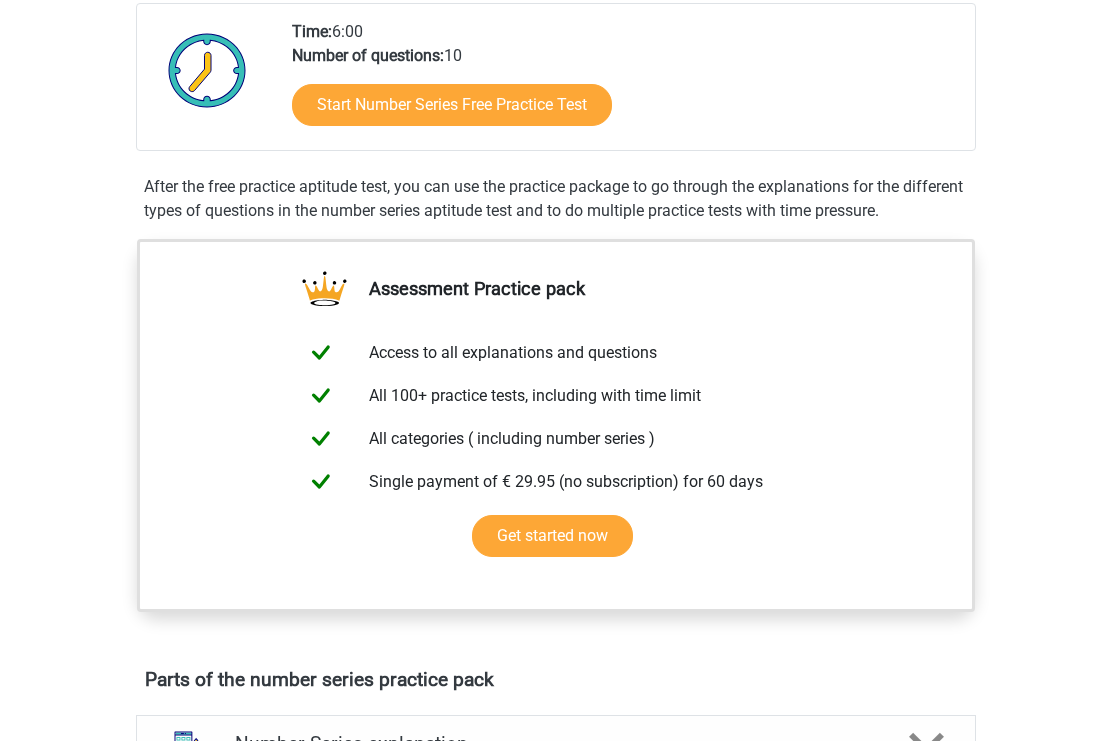 click on "Get started now" at bounding box center (552, 536) 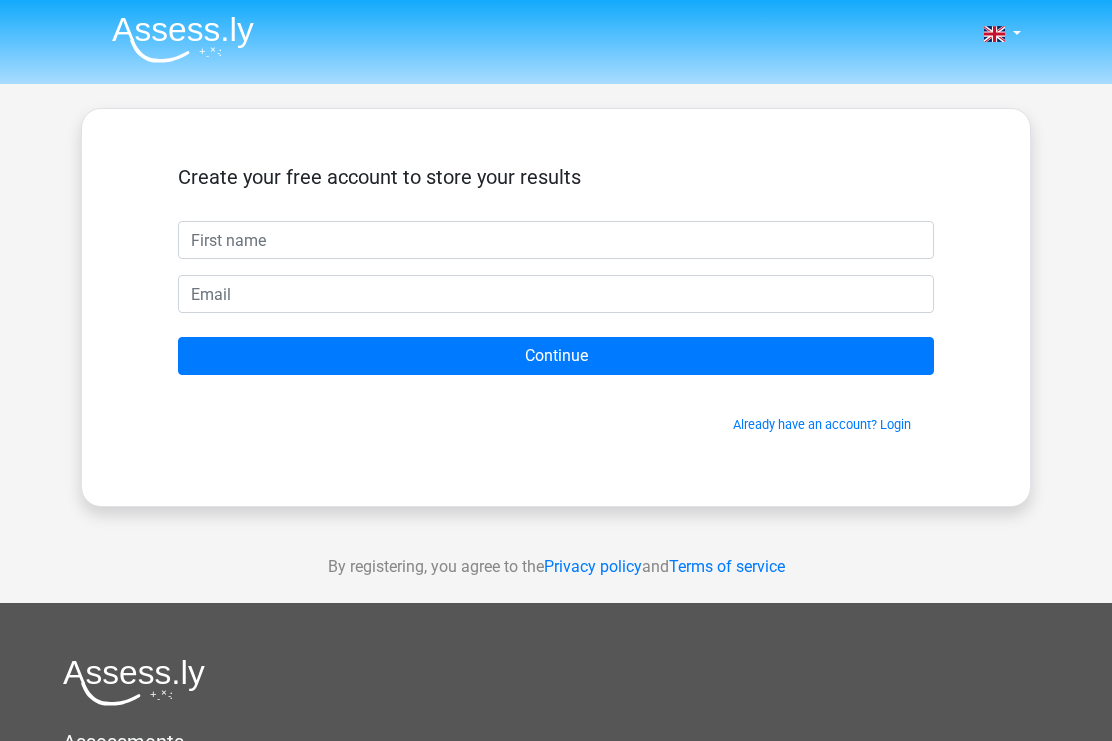scroll, scrollTop: 0, scrollLeft: 0, axis: both 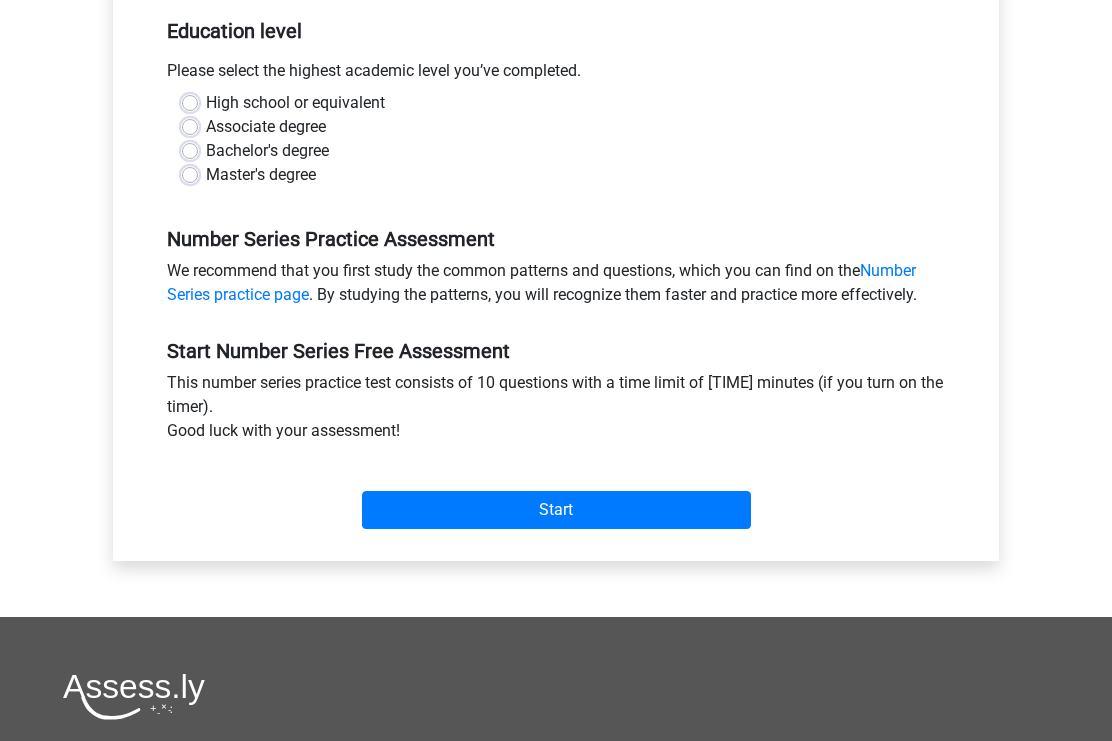 click on "Bachelor's degree" at bounding box center (267, 152) 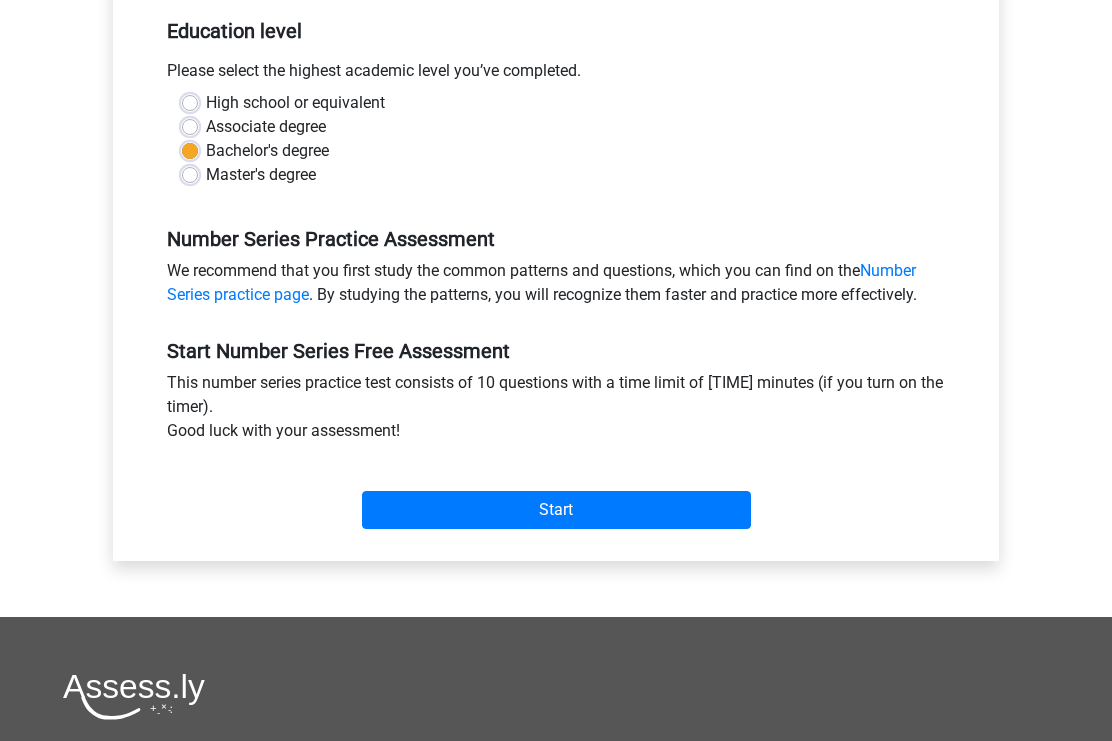 click on "Start" at bounding box center (556, 511) 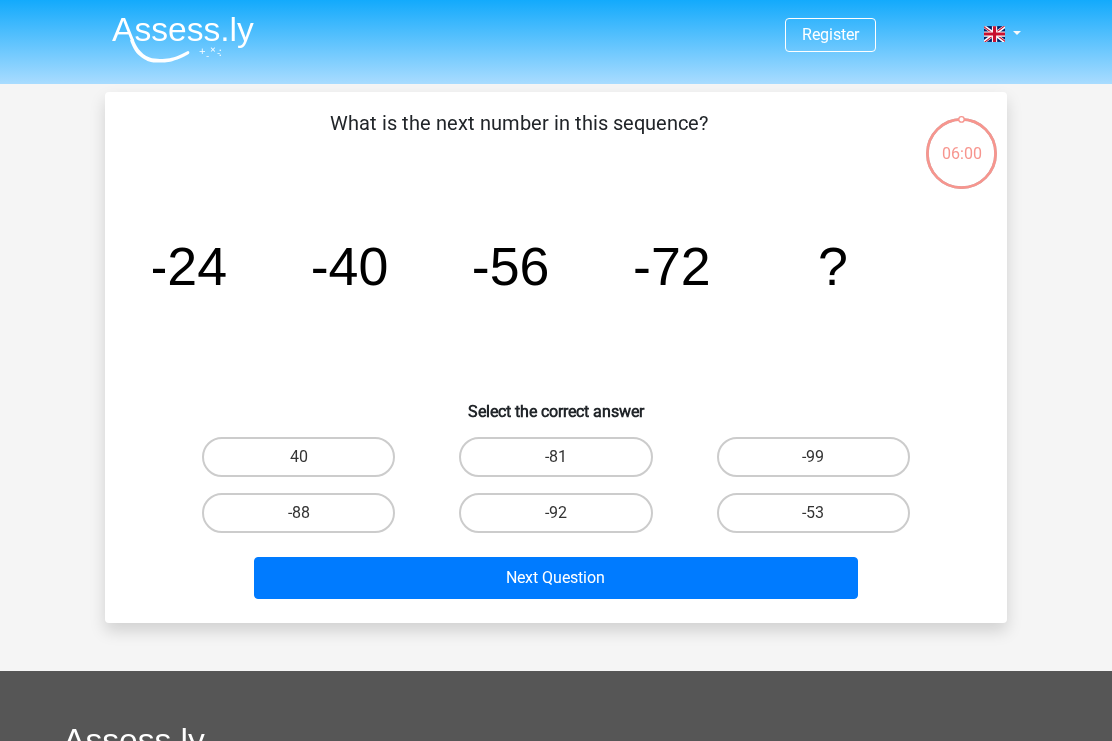 scroll, scrollTop: 0, scrollLeft: 0, axis: both 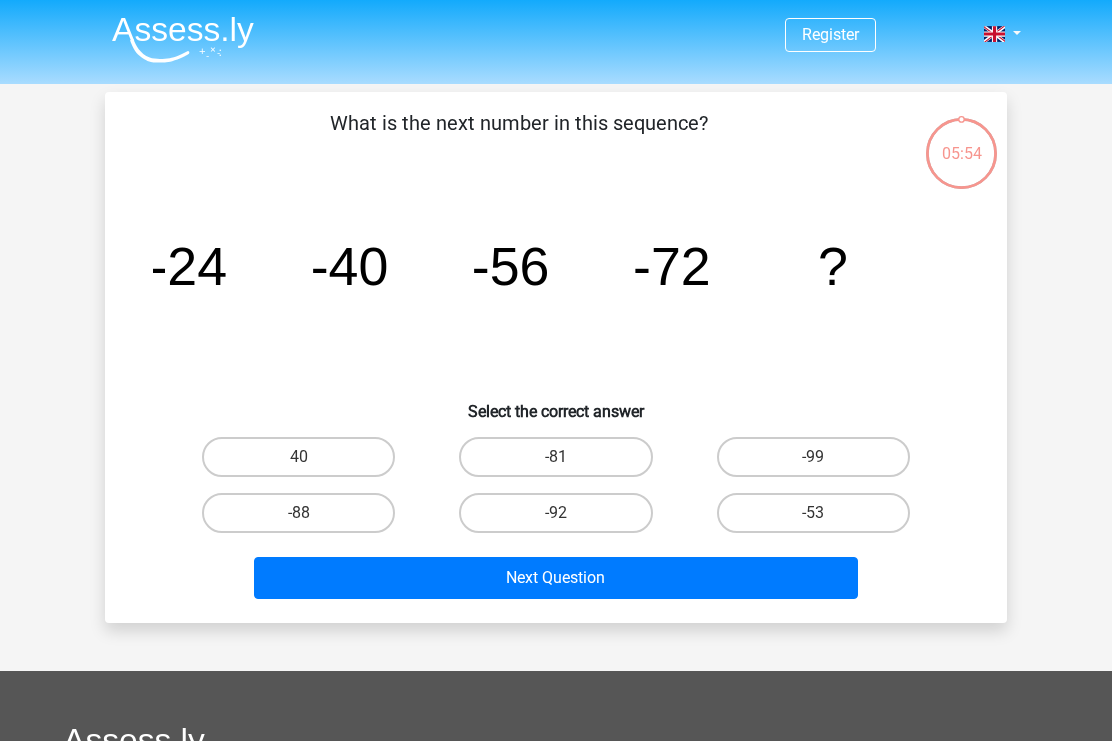 click on "-88" at bounding box center [298, 513] 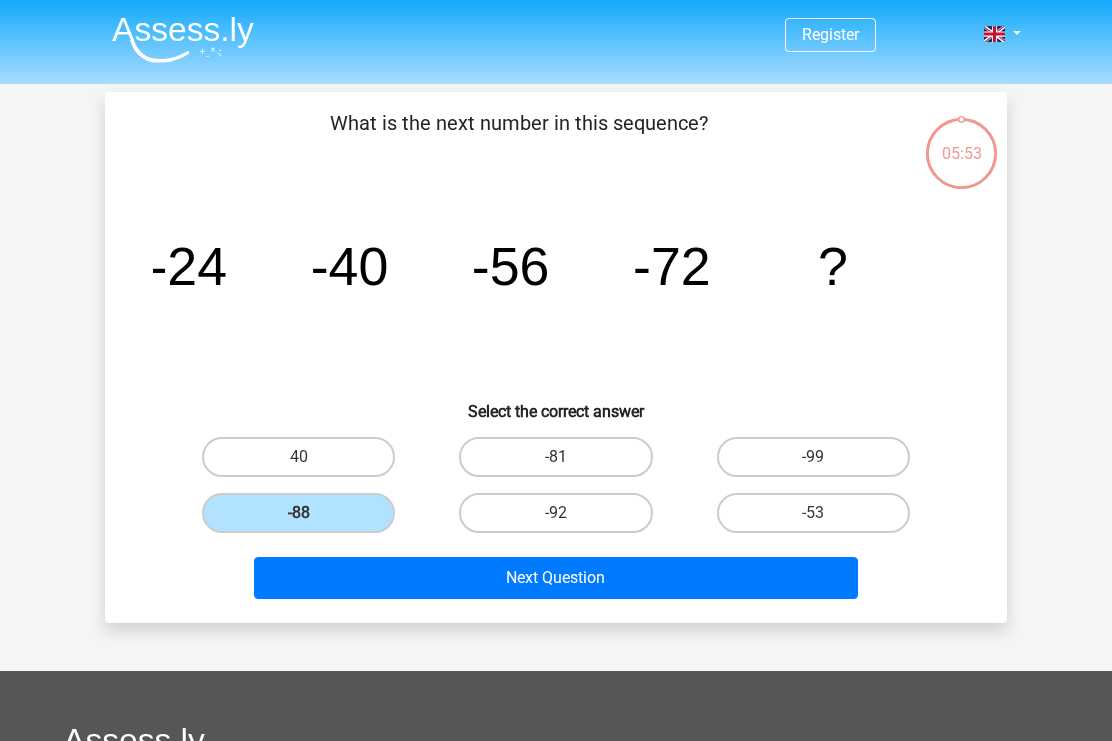 click on "Next Question" at bounding box center [556, 578] 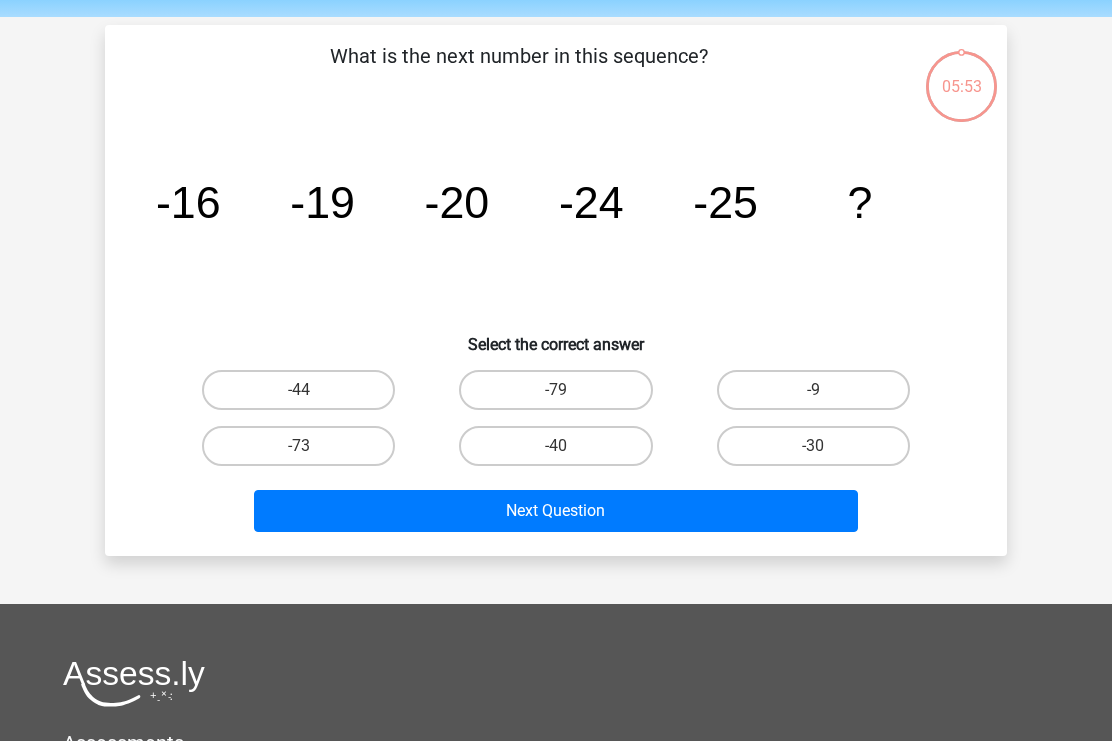 scroll, scrollTop: 92, scrollLeft: 0, axis: vertical 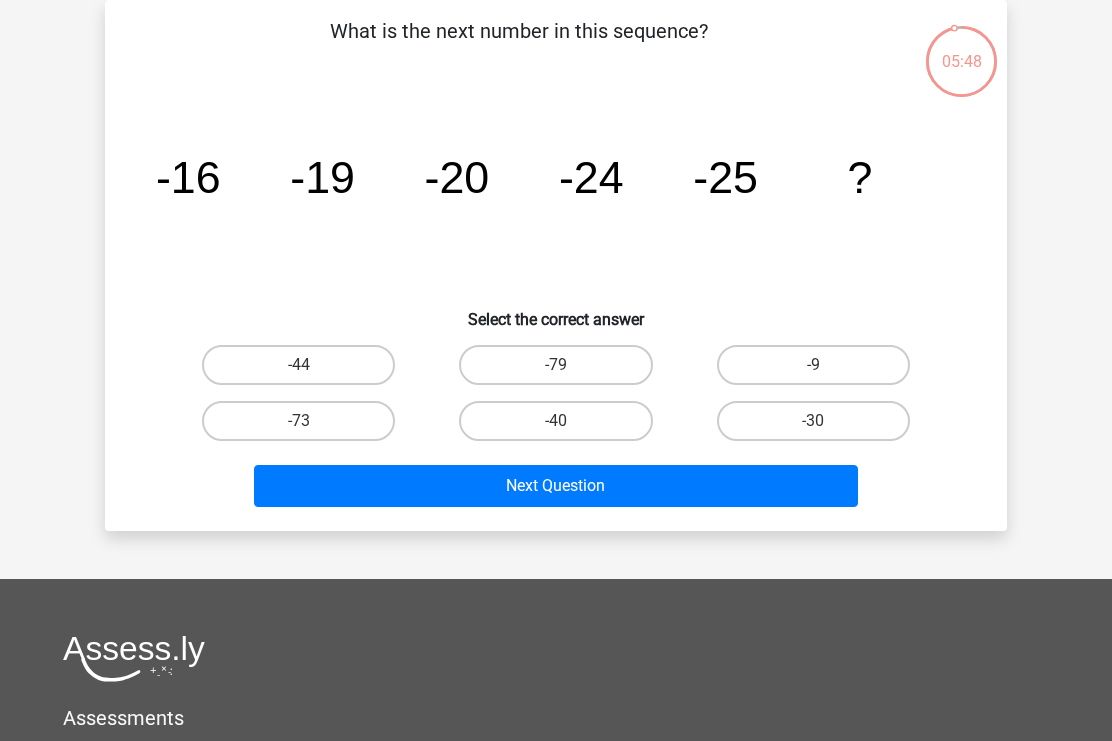 click on "-30" at bounding box center (813, 421) 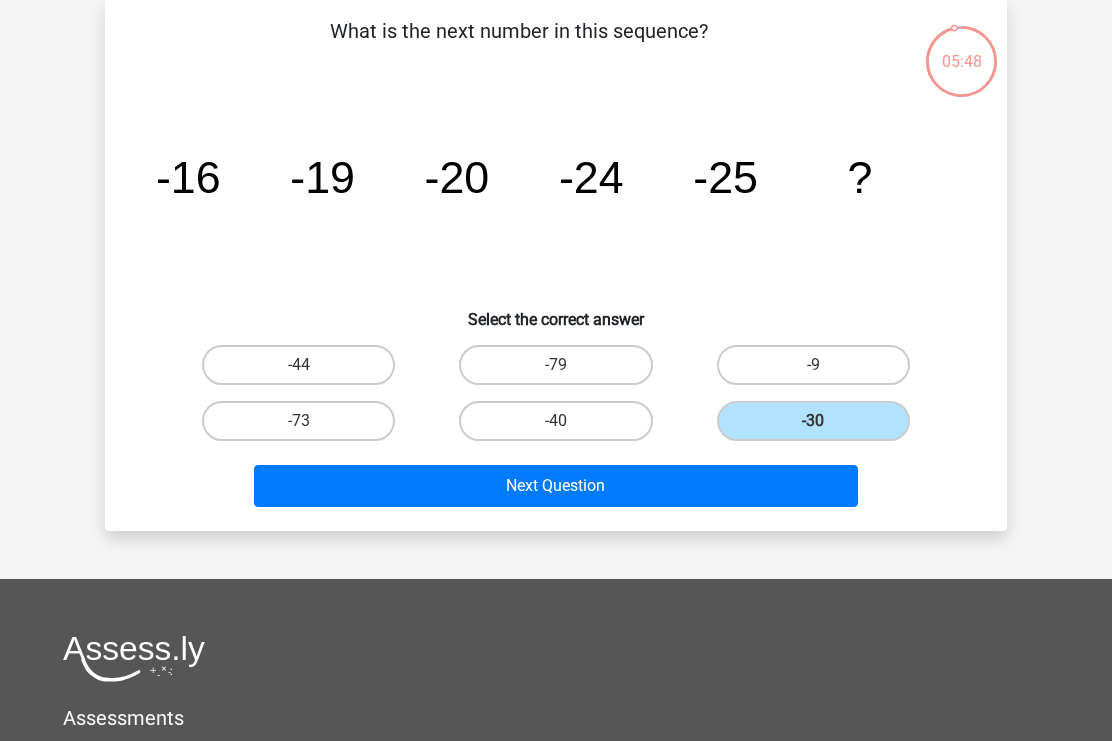 click on "Next Question" at bounding box center [556, 486] 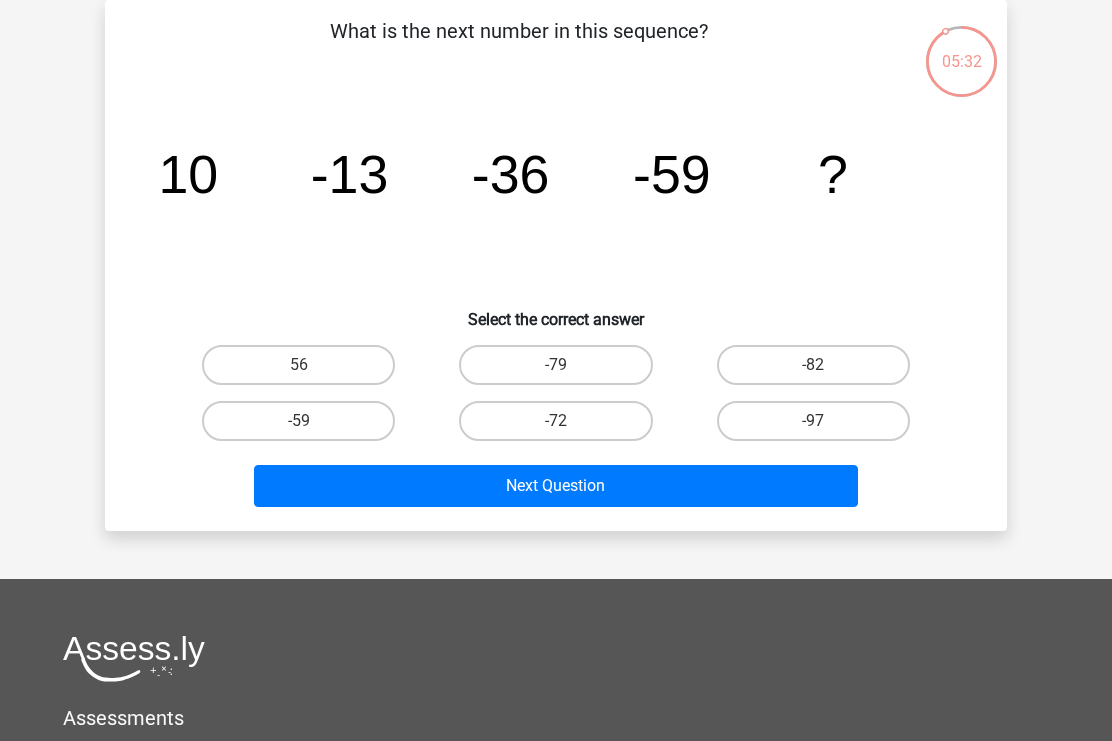 click on "-82" at bounding box center [813, 365] 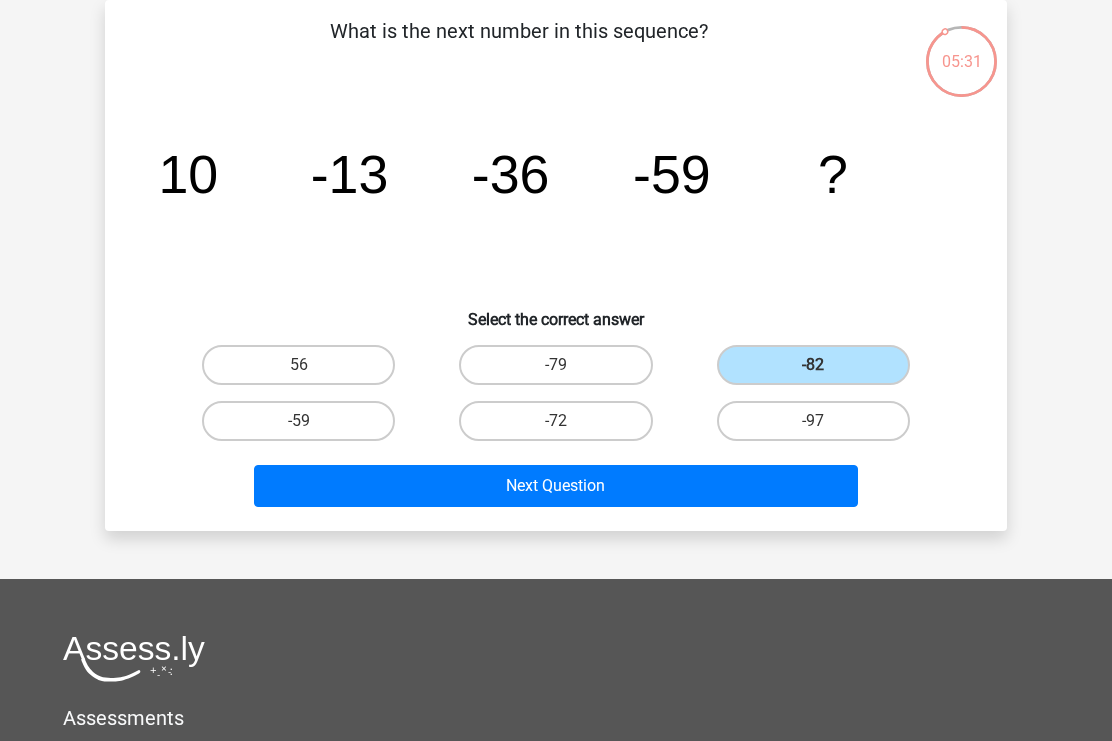 click on "Next Question" at bounding box center [556, 486] 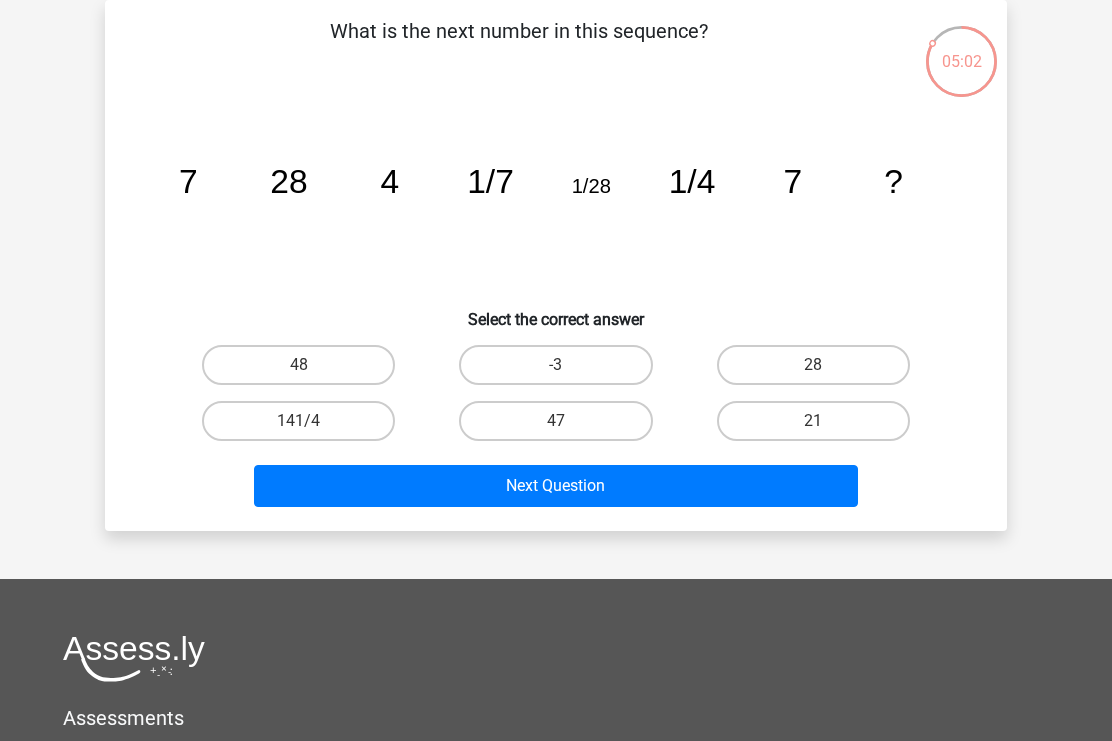 click on "28" at bounding box center (813, 365) 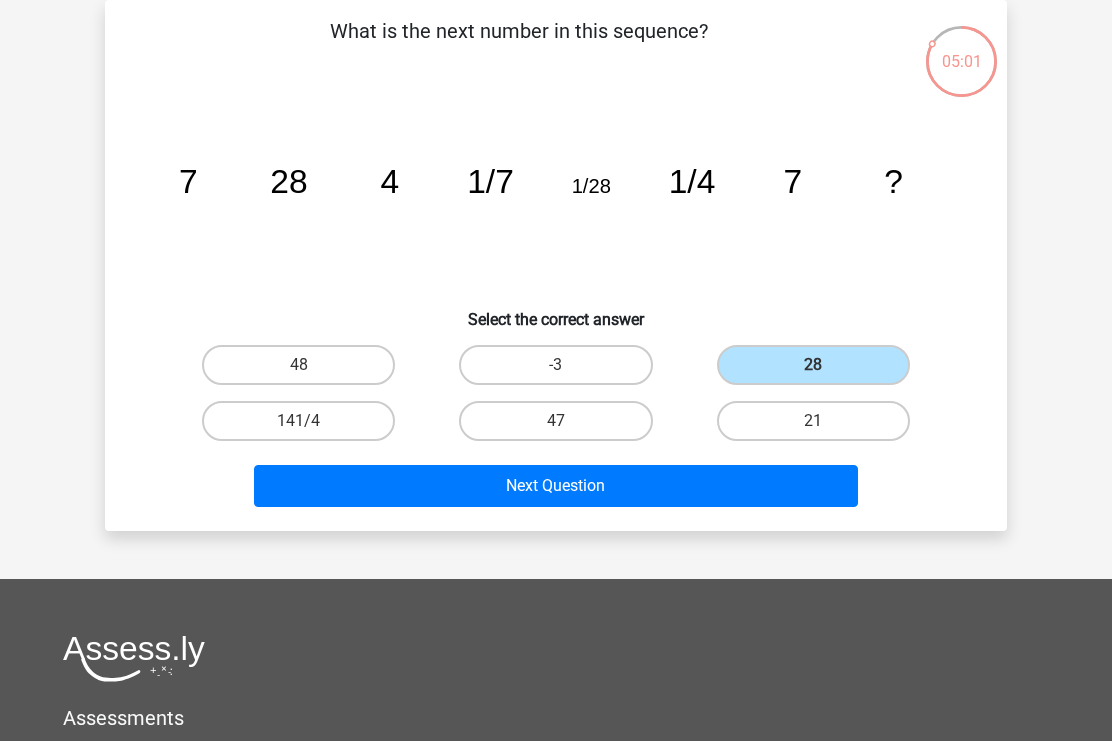 click on "Next Question" at bounding box center (556, 486) 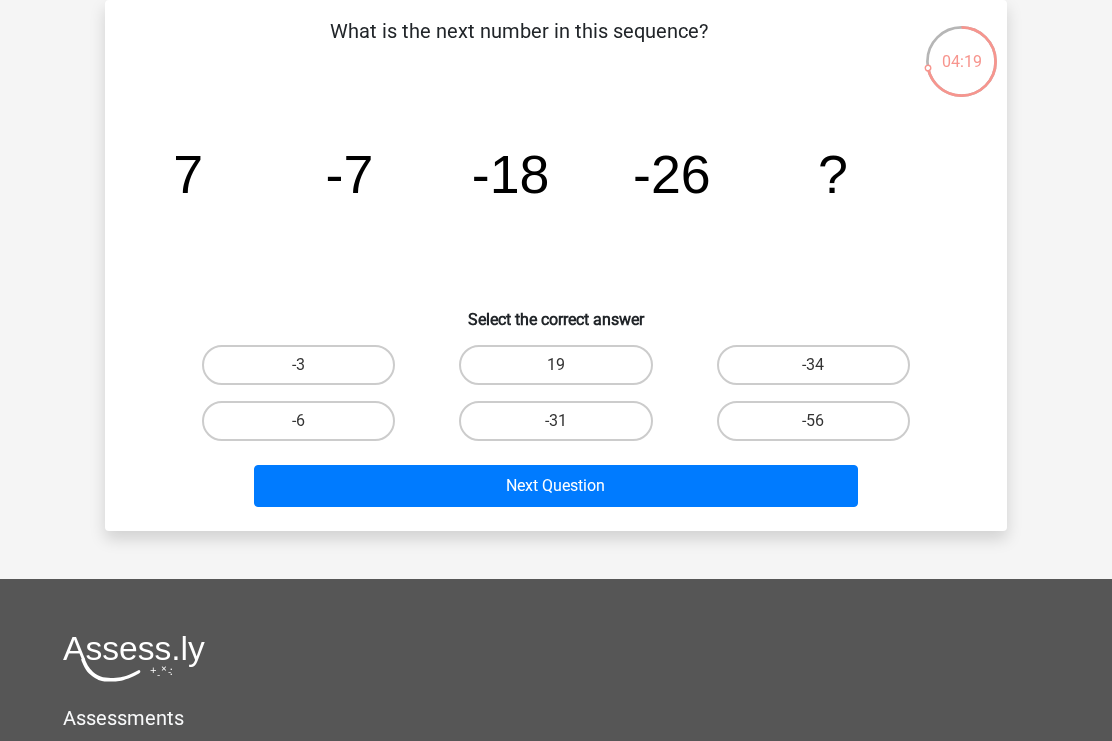 click on "-31" at bounding box center (555, 421) 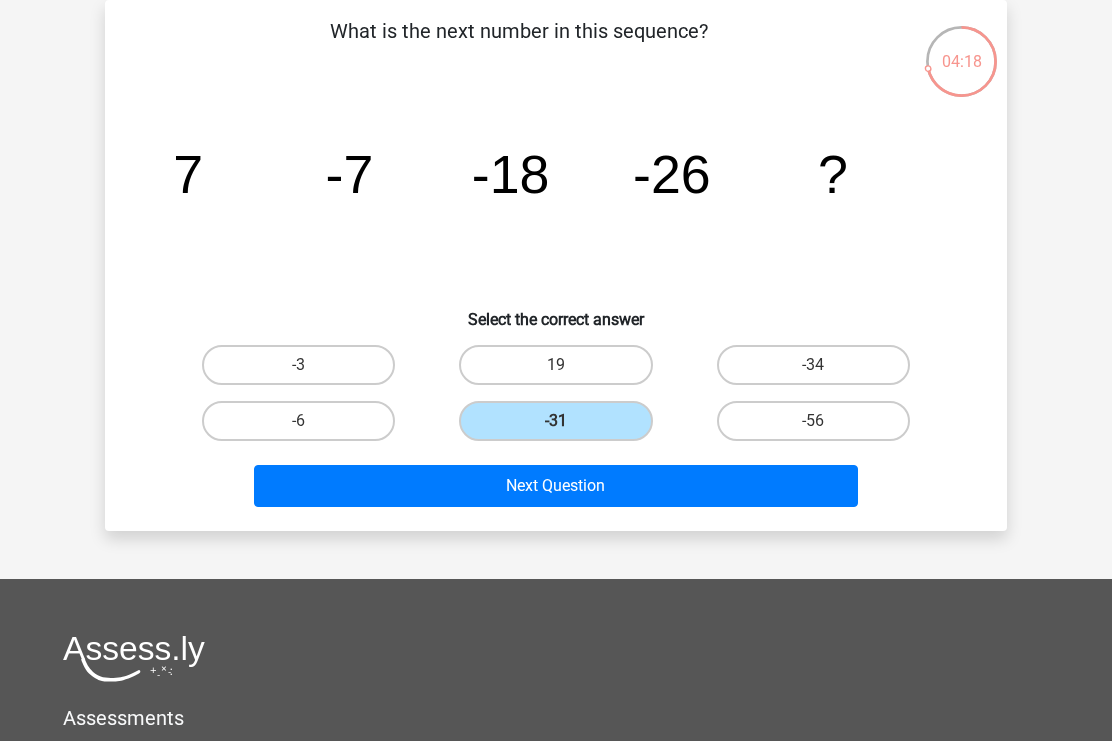 click on "Next Question" at bounding box center [556, 486] 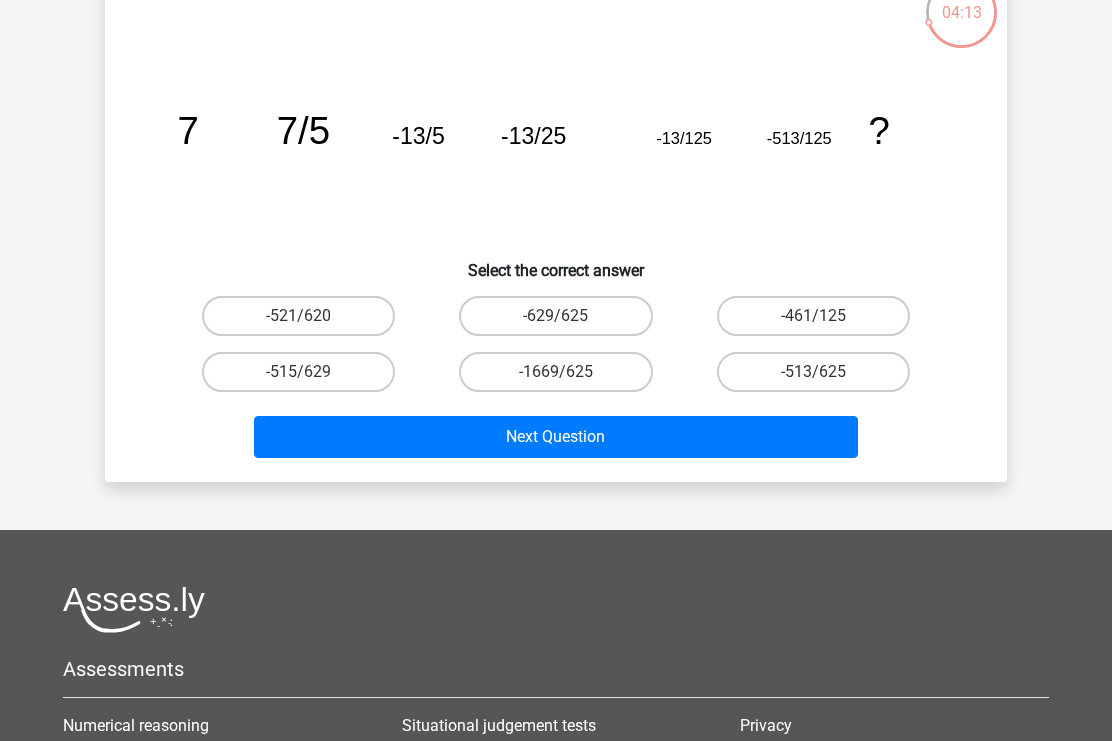 scroll, scrollTop: 112, scrollLeft: 0, axis: vertical 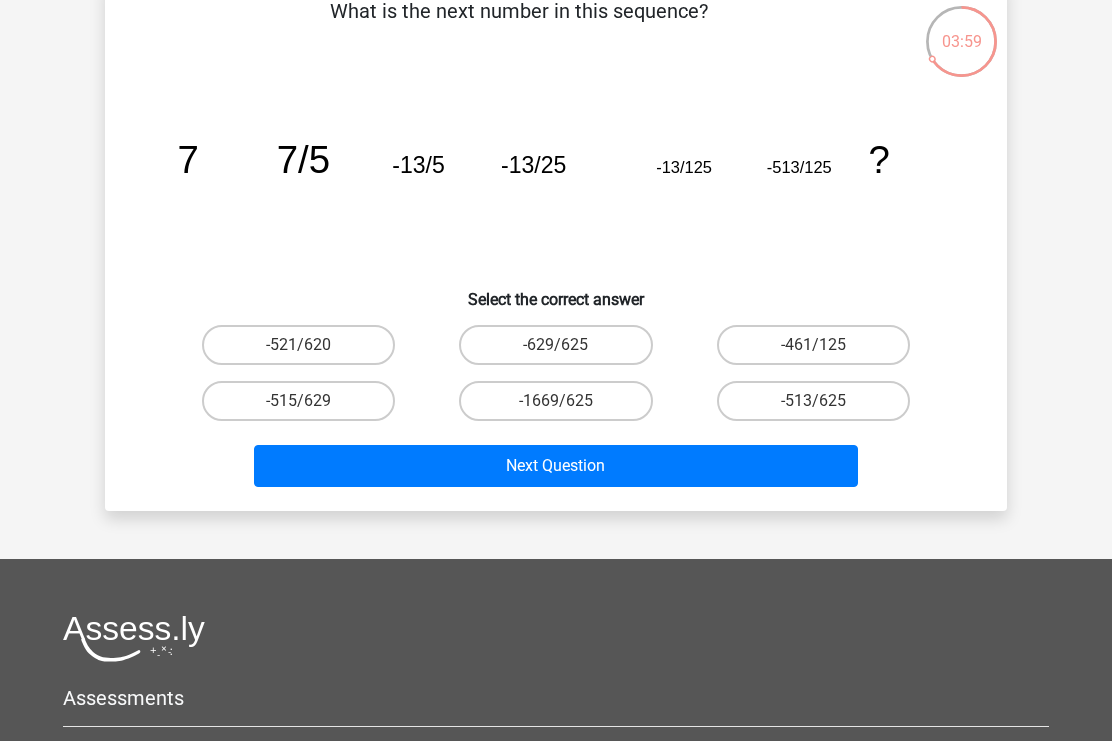 click on "-513/625" at bounding box center [813, 401] 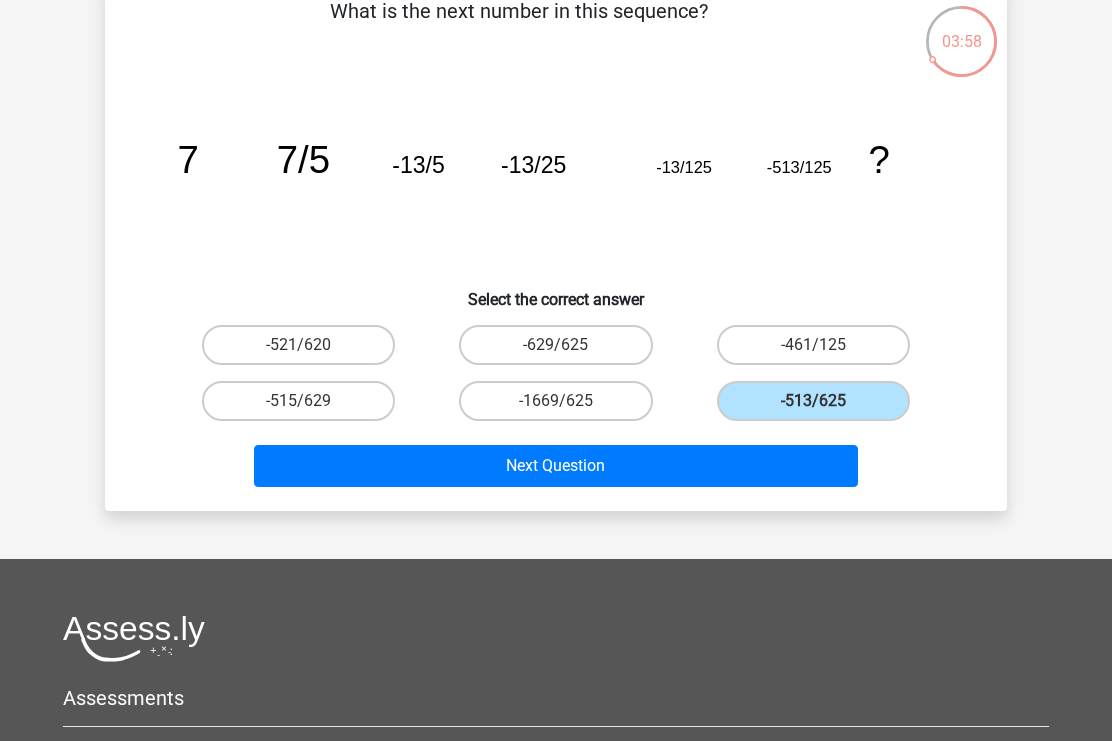 click on "Next Question" at bounding box center (556, 466) 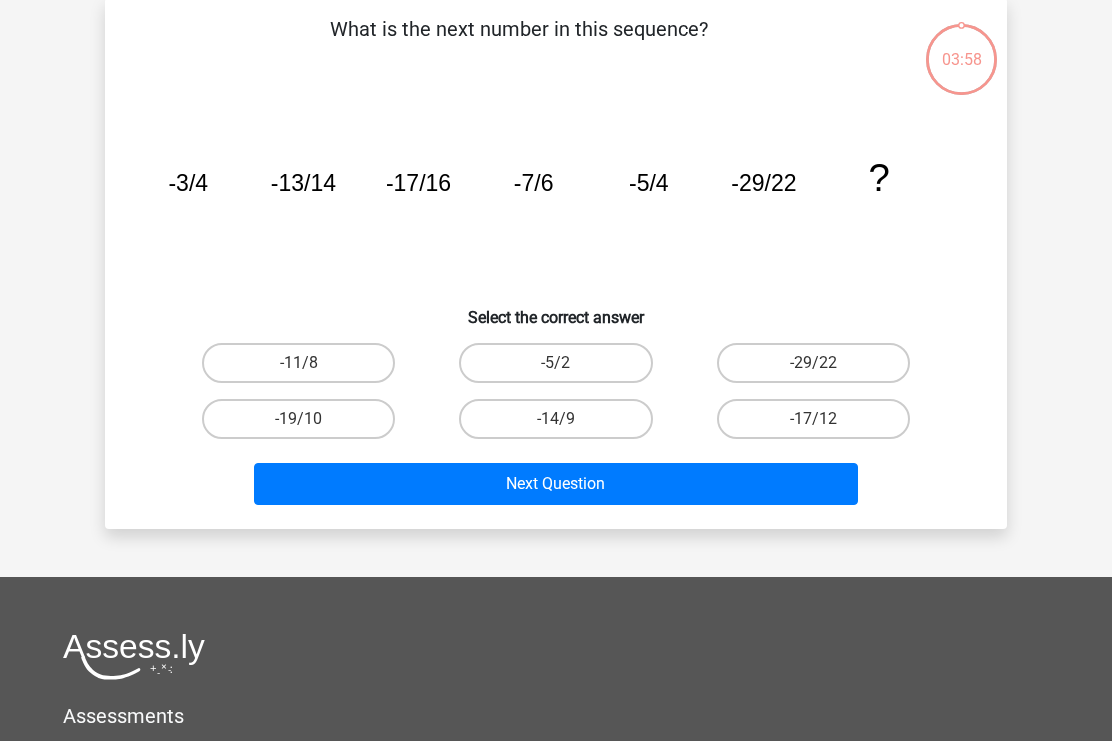 scroll, scrollTop: 92, scrollLeft: 0, axis: vertical 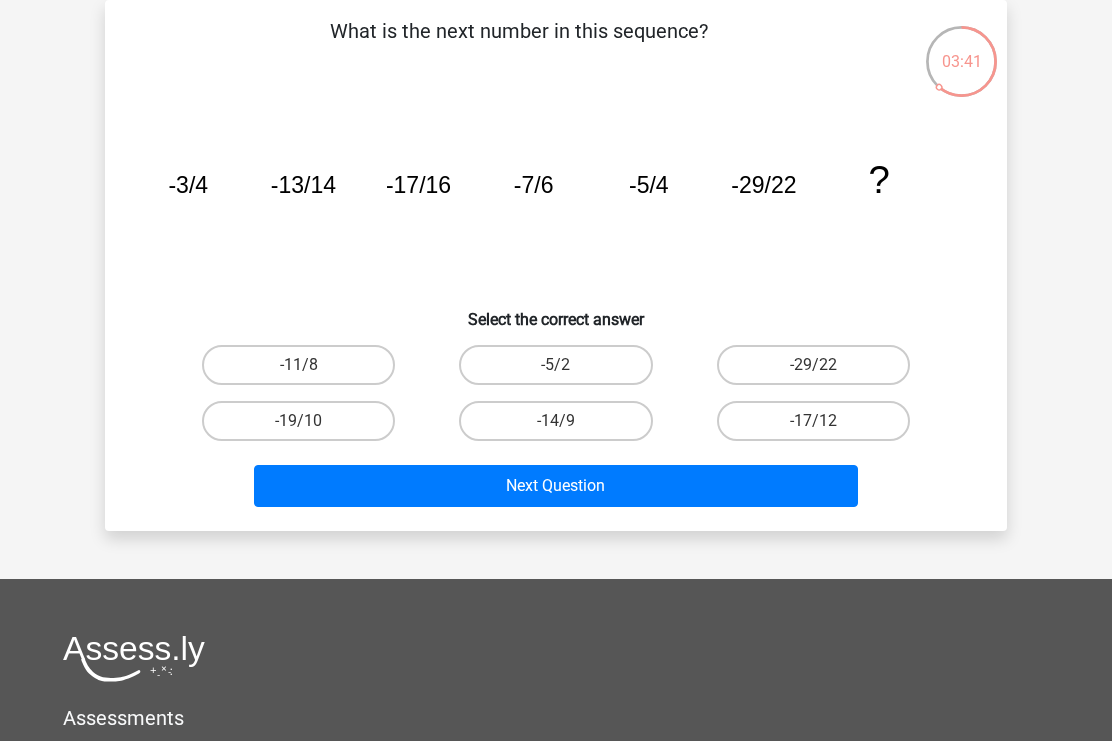 click on "-11/8" at bounding box center [298, 365] 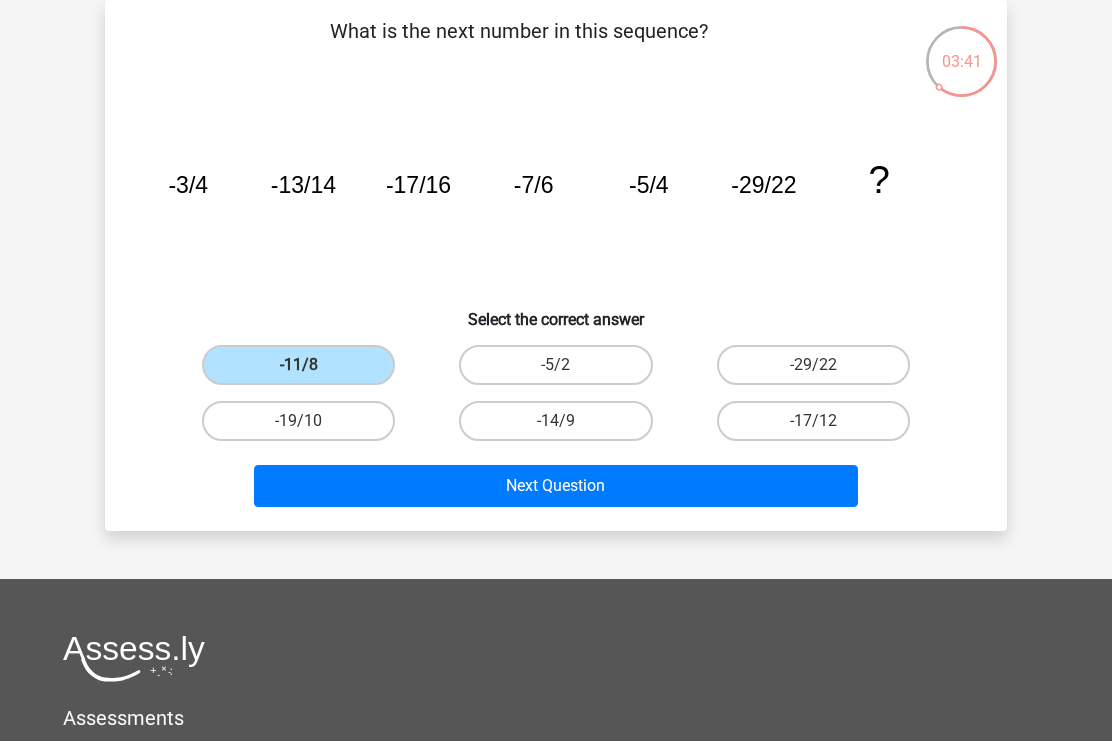 click on "Next Question" at bounding box center (556, 486) 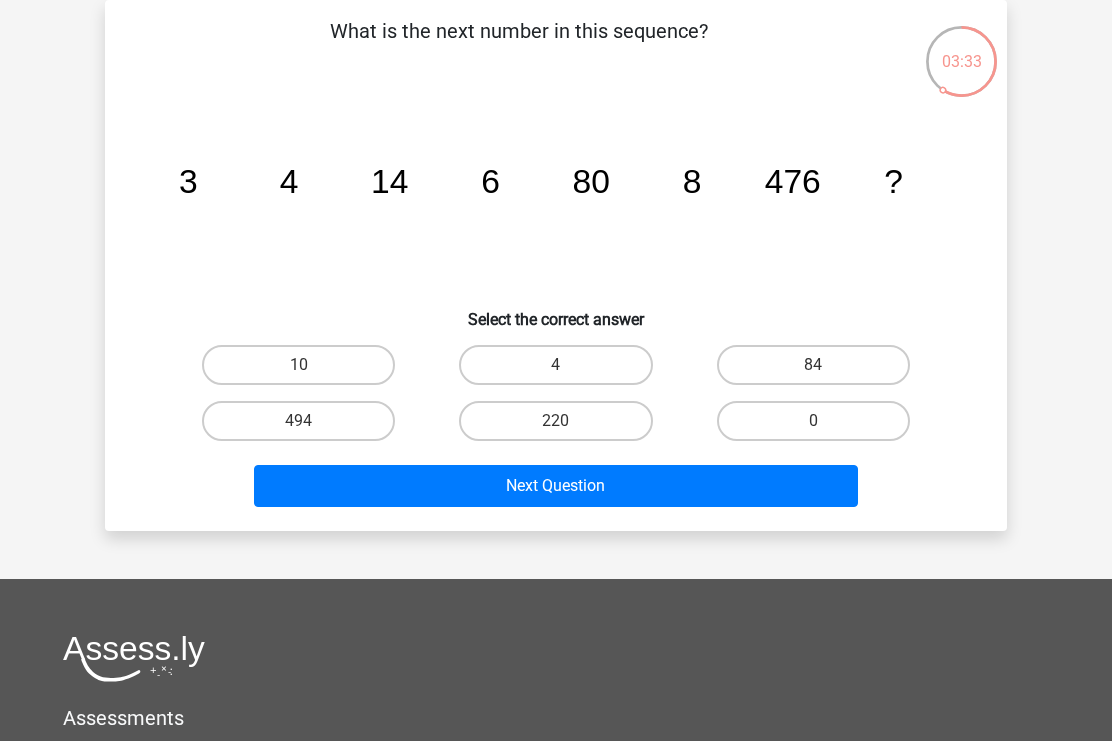 click on "10" at bounding box center [298, 365] 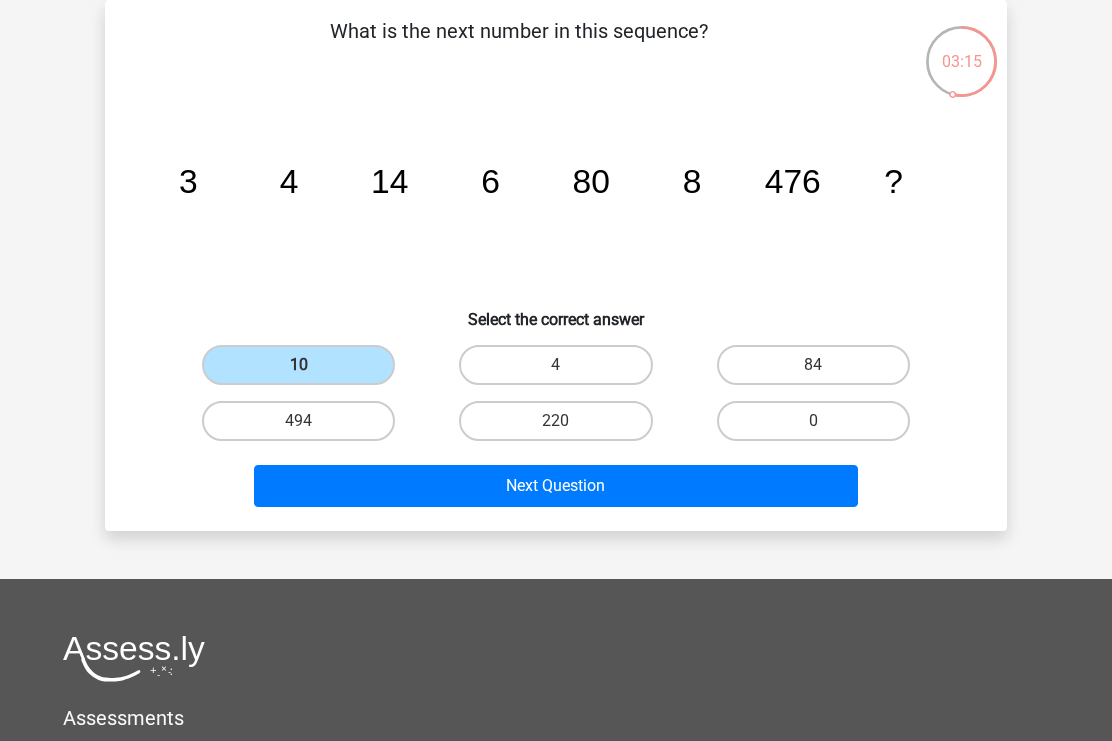 click on "Next Question" at bounding box center [556, 486] 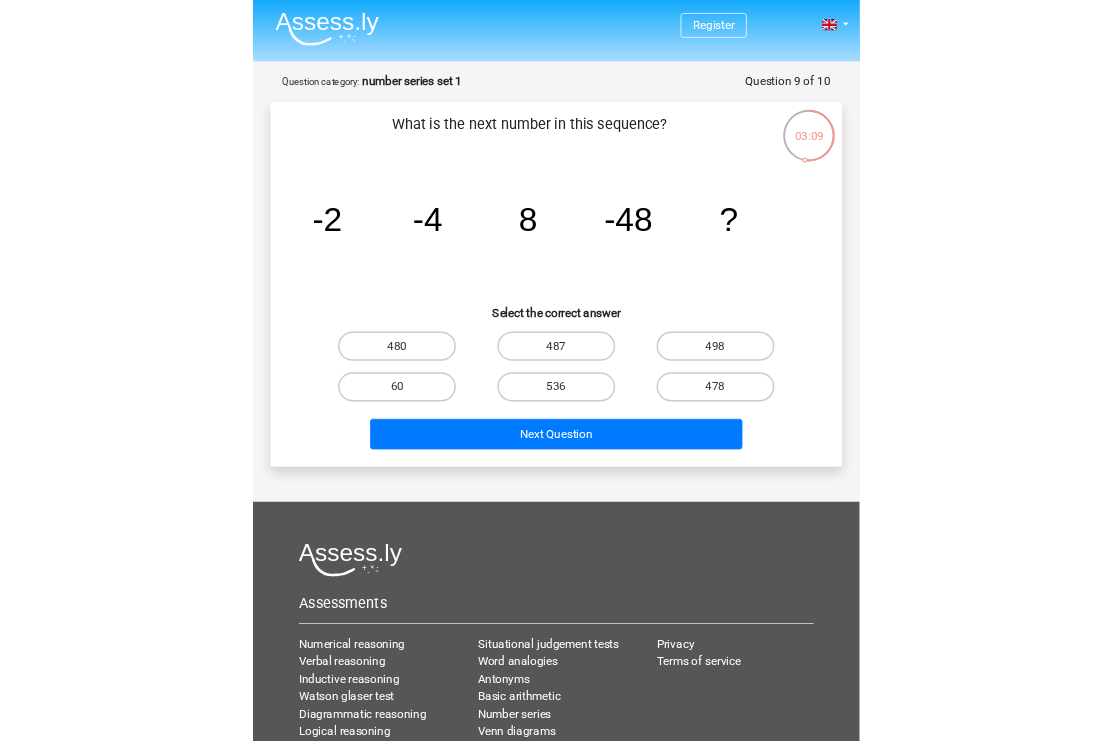 scroll, scrollTop: 92, scrollLeft: 0, axis: vertical 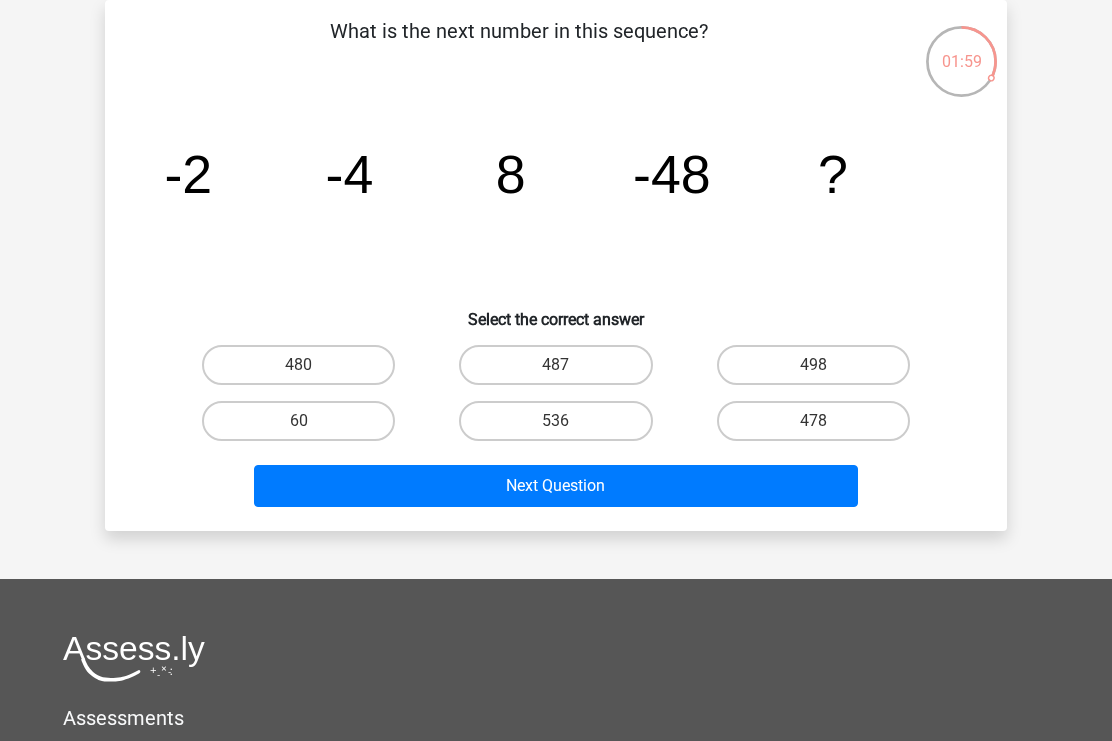 click on "480" at bounding box center [298, 365] 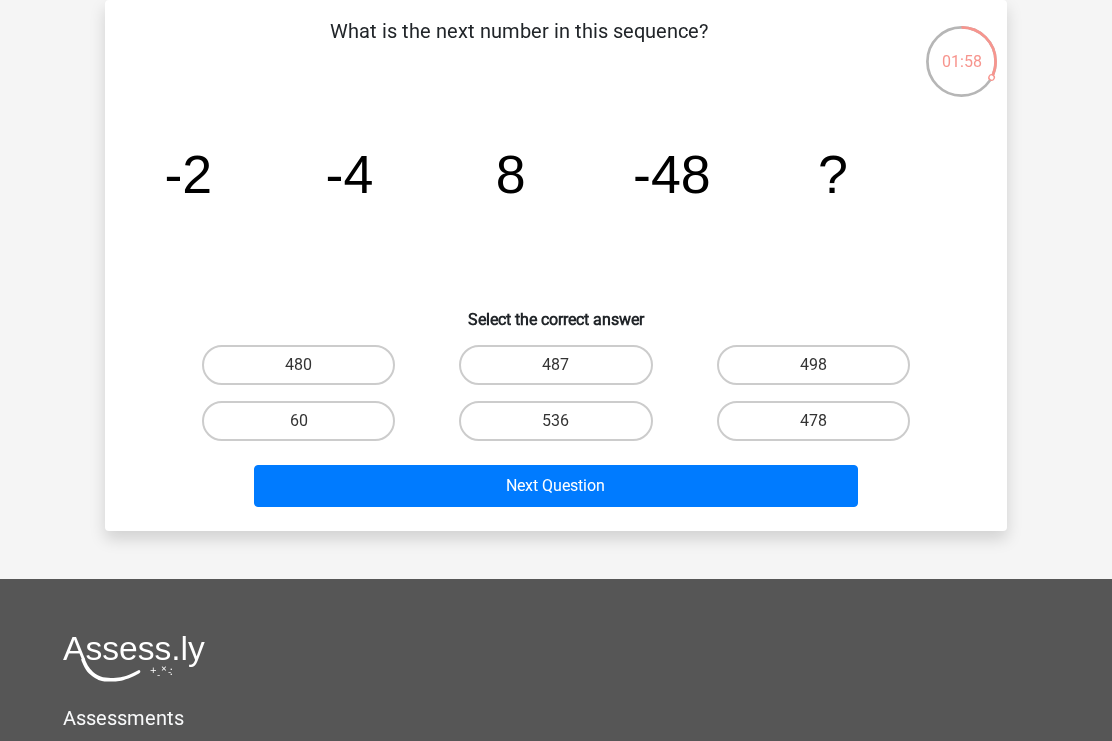 click on "480" at bounding box center (298, 365) 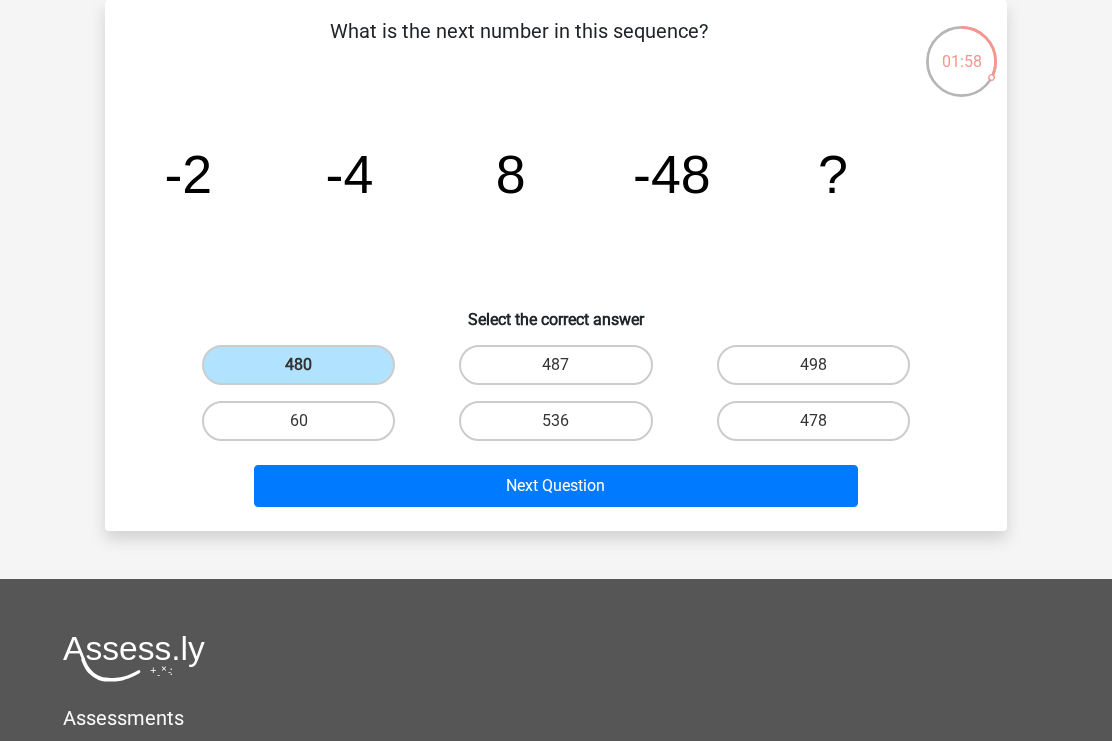 click on "Next Question" at bounding box center [556, 486] 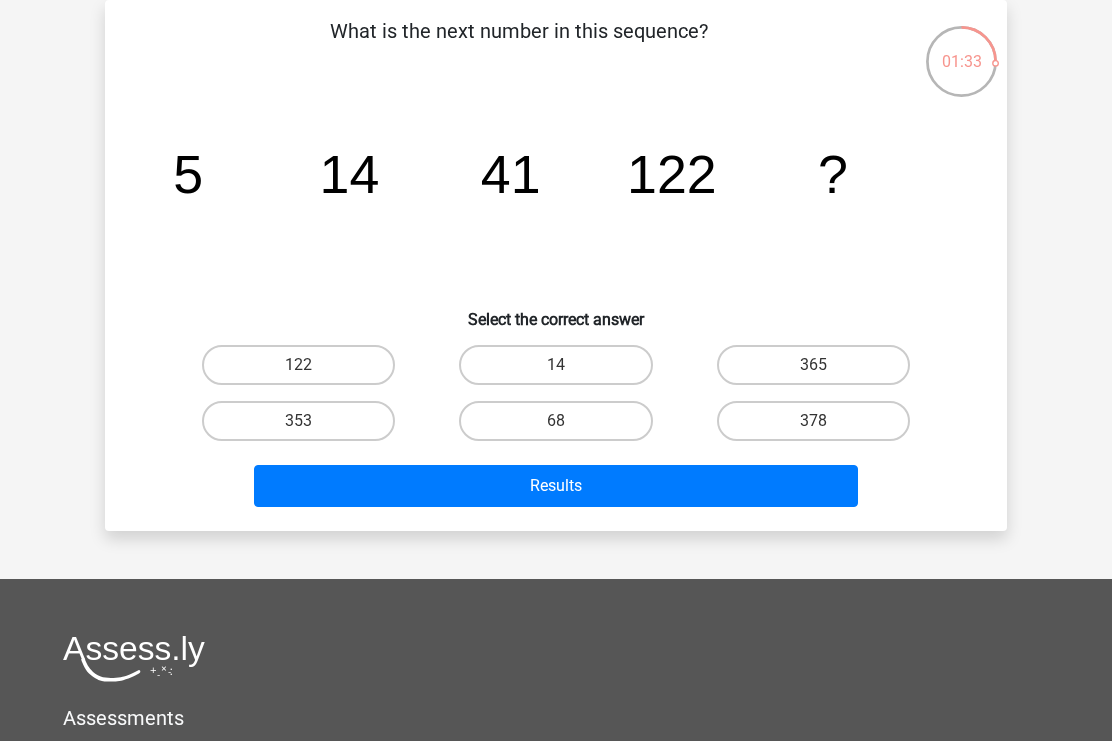 click on "122" at bounding box center [298, 365] 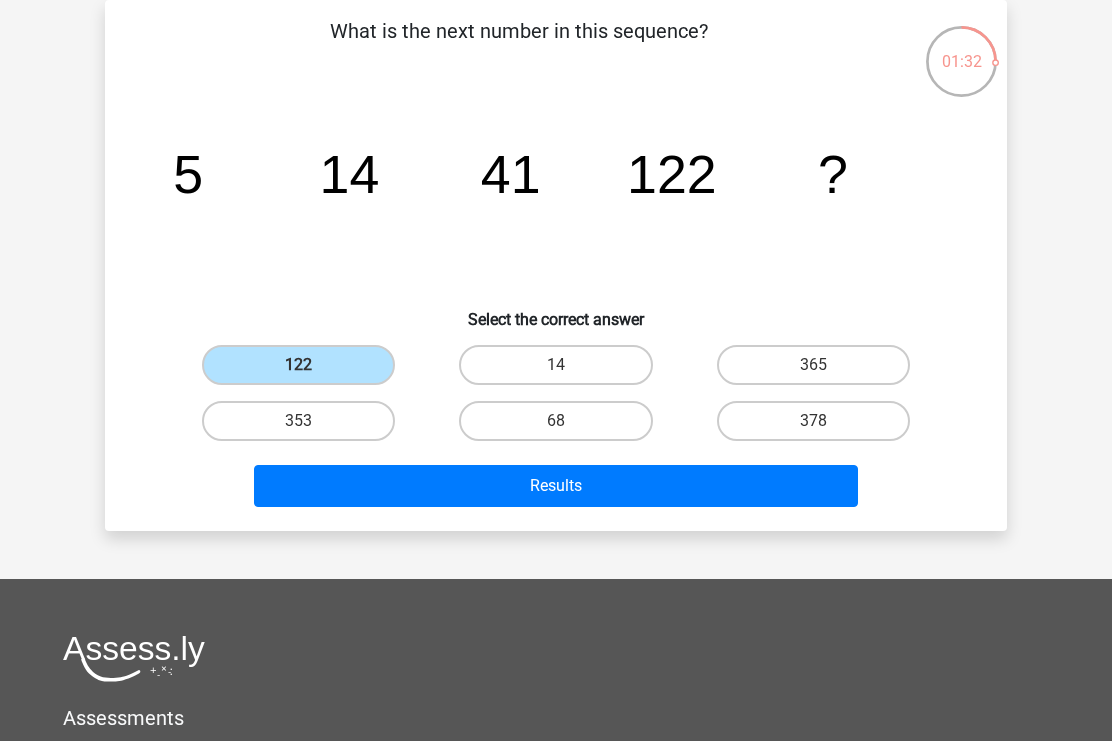 click on "Results" at bounding box center [556, 486] 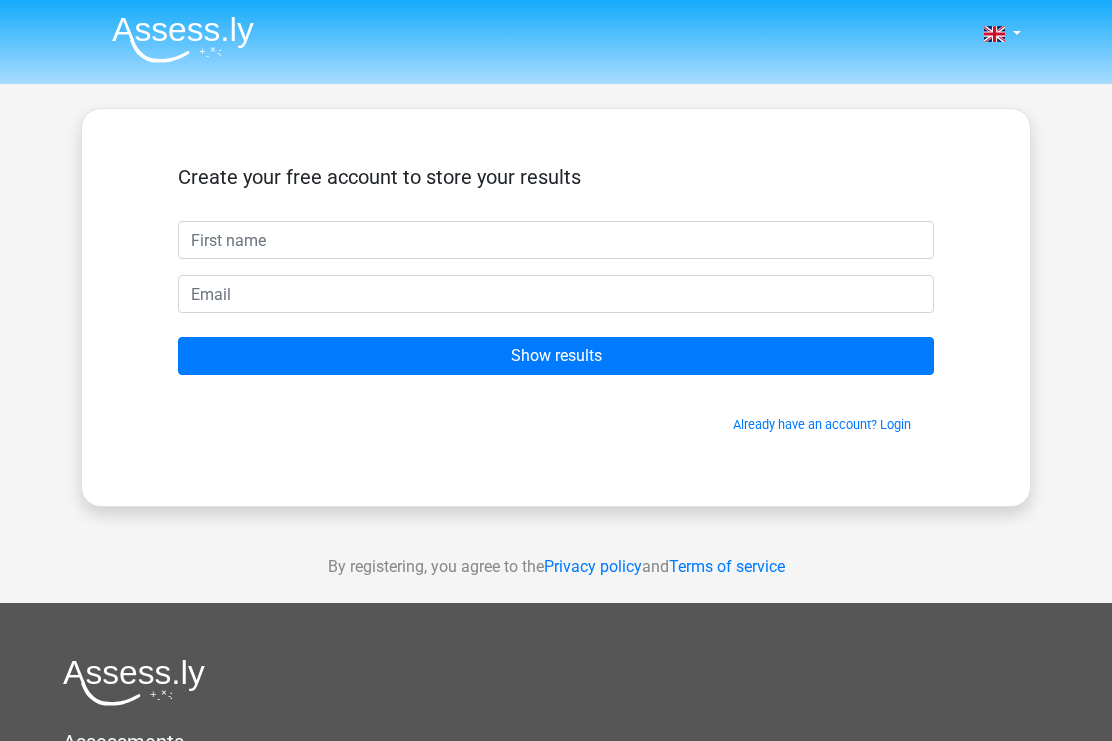 scroll, scrollTop: 0, scrollLeft: 0, axis: both 